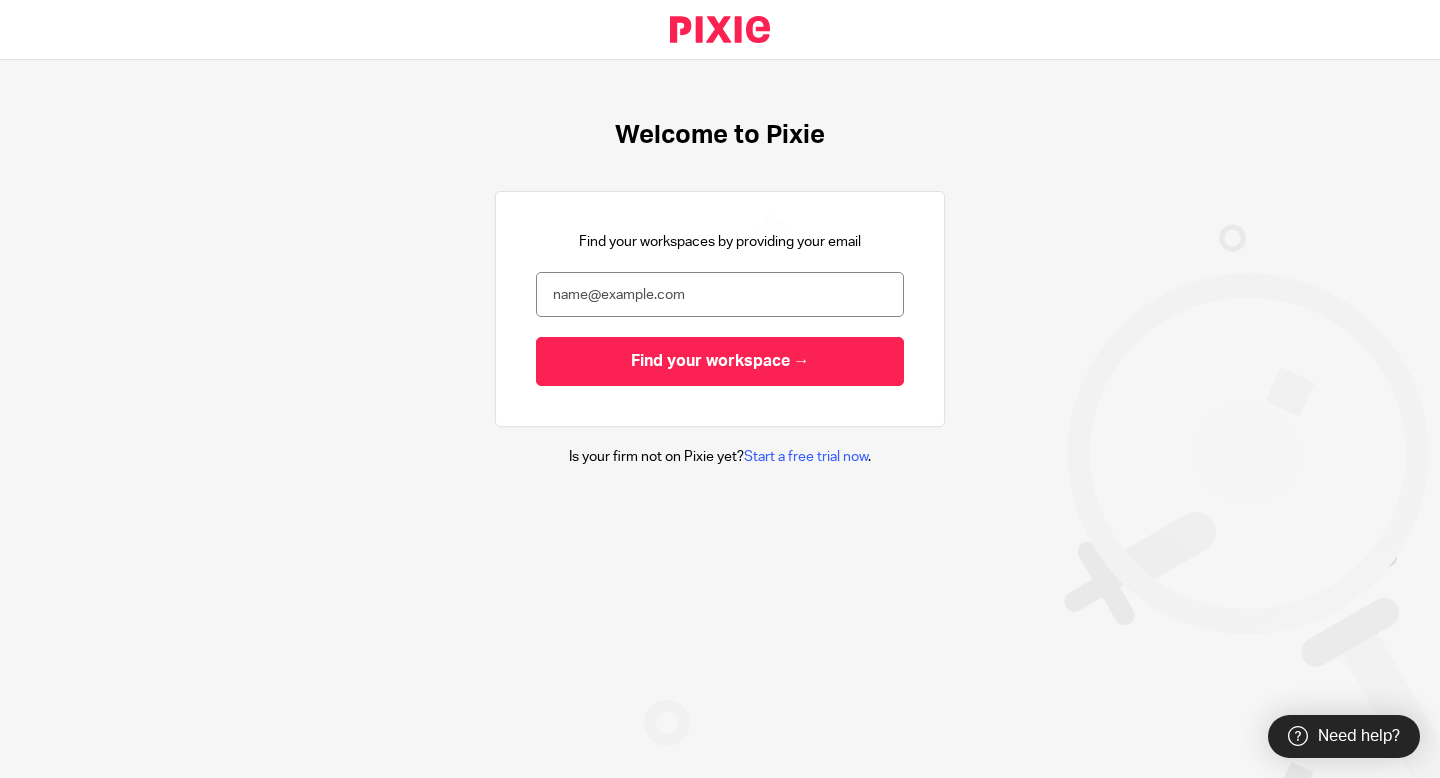 scroll, scrollTop: 0, scrollLeft: 0, axis: both 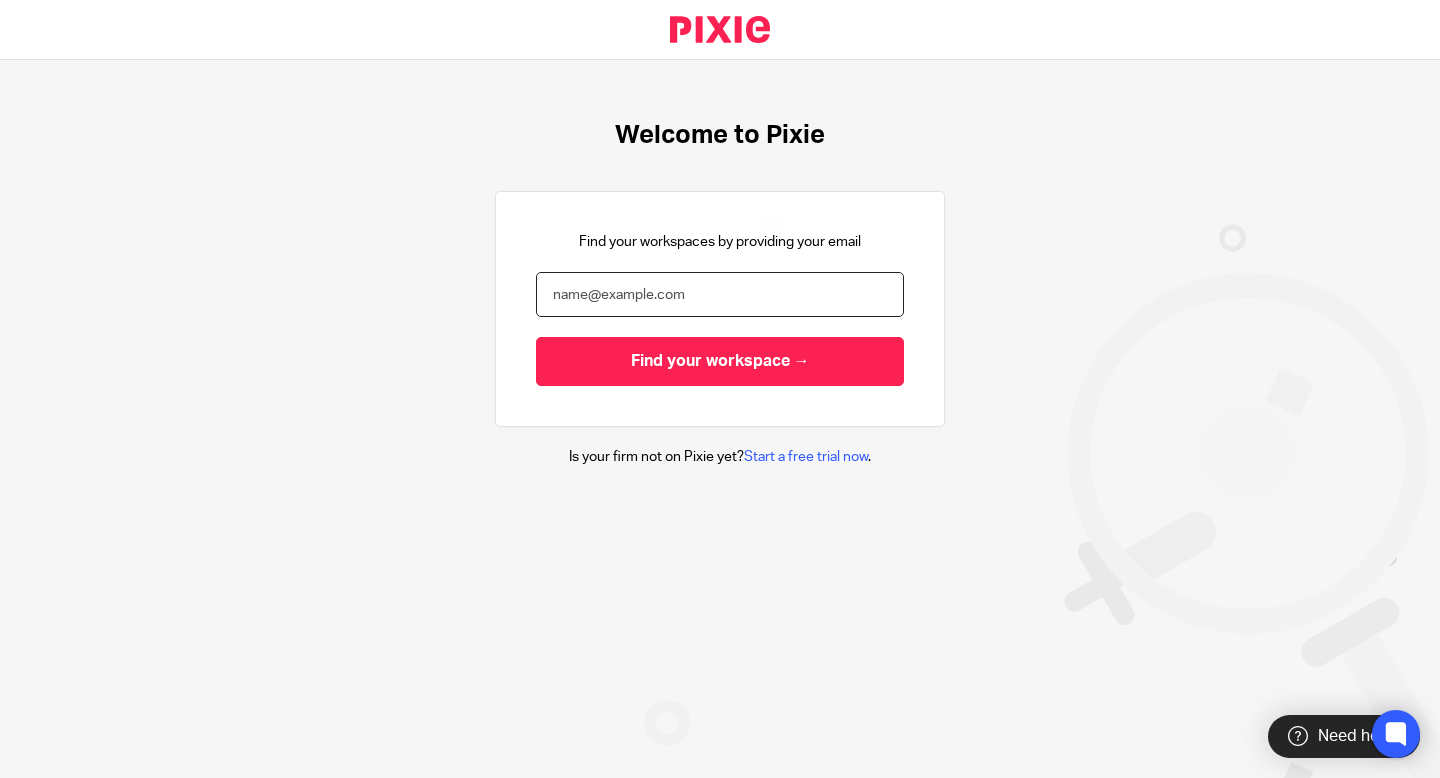 click at bounding box center [720, 294] 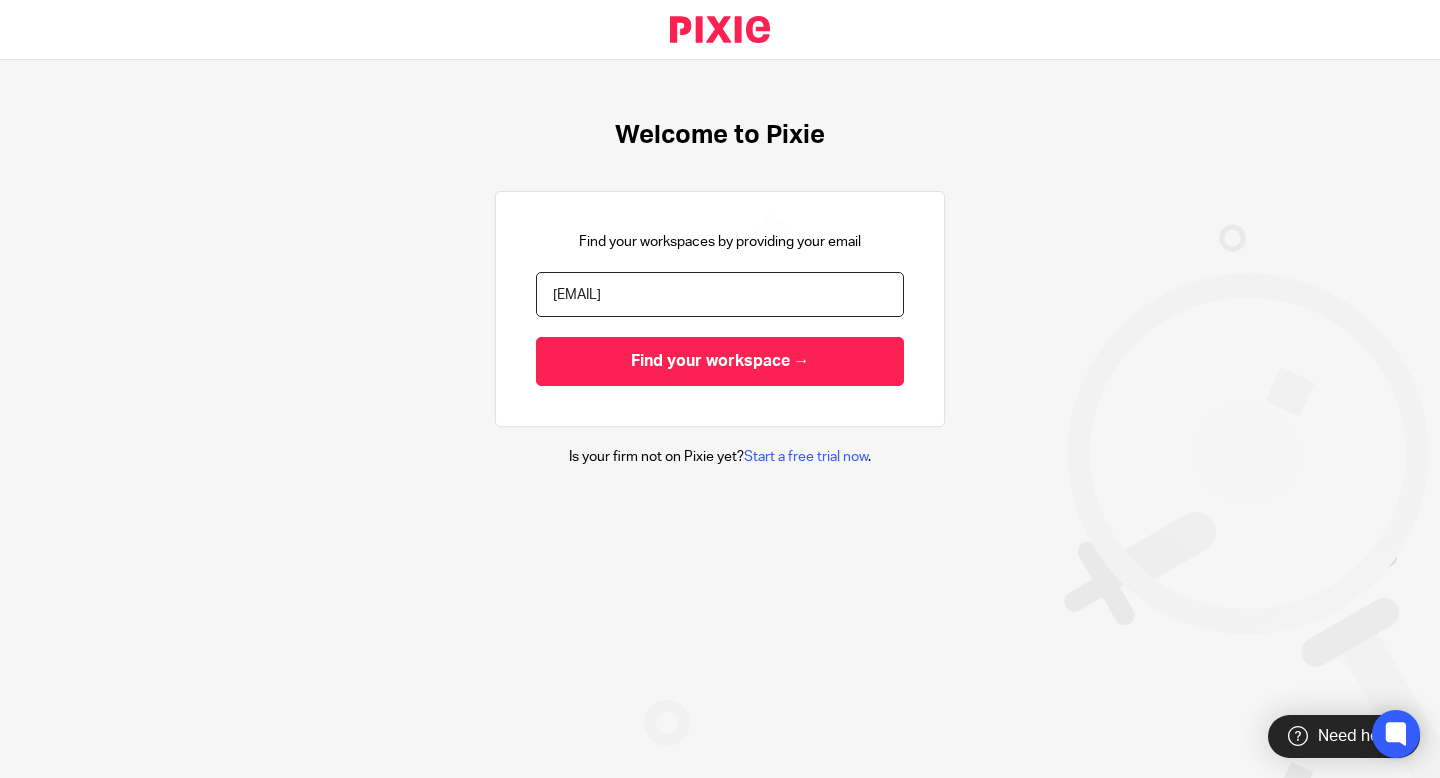 type on "[EMAIL]" 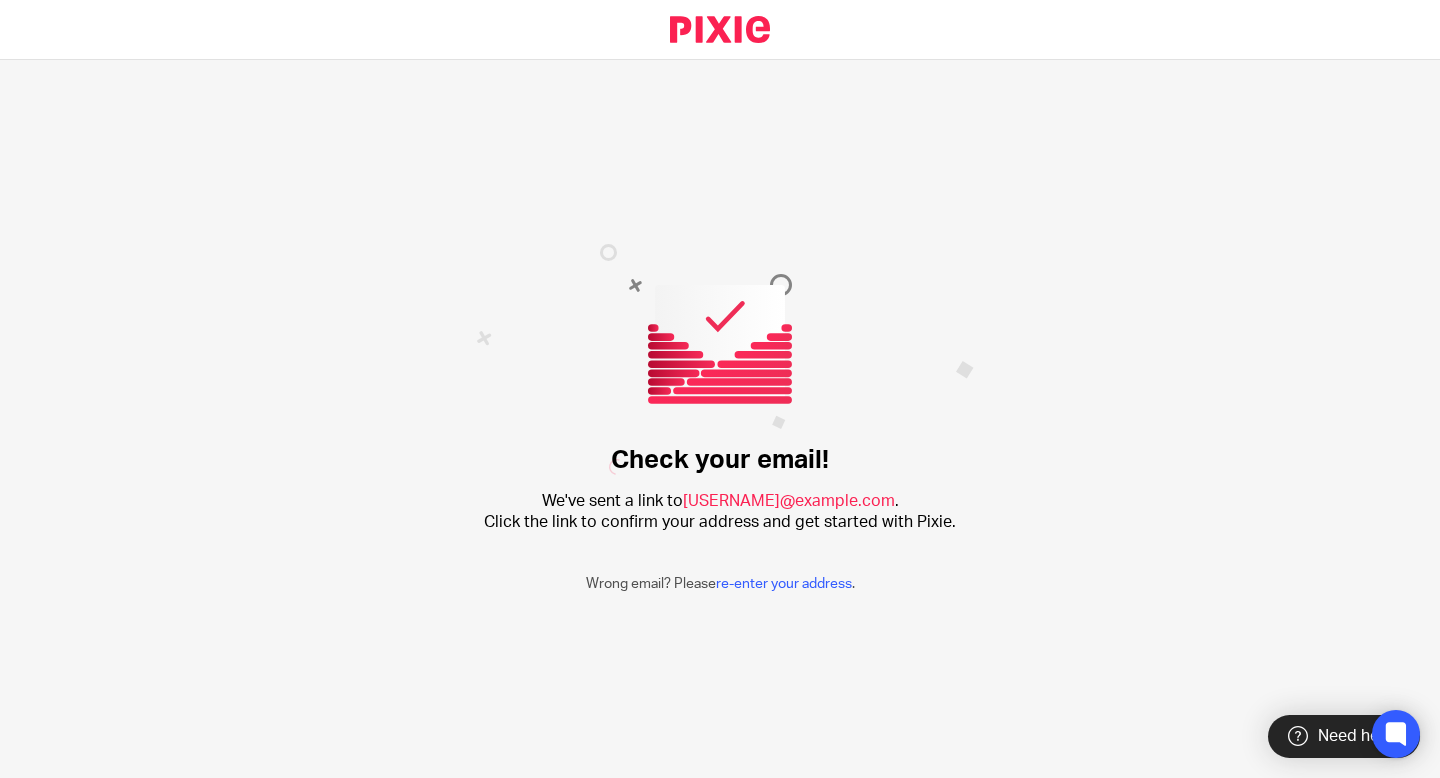 scroll, scrollTop: 0, scrollLeft: 0, axis: both 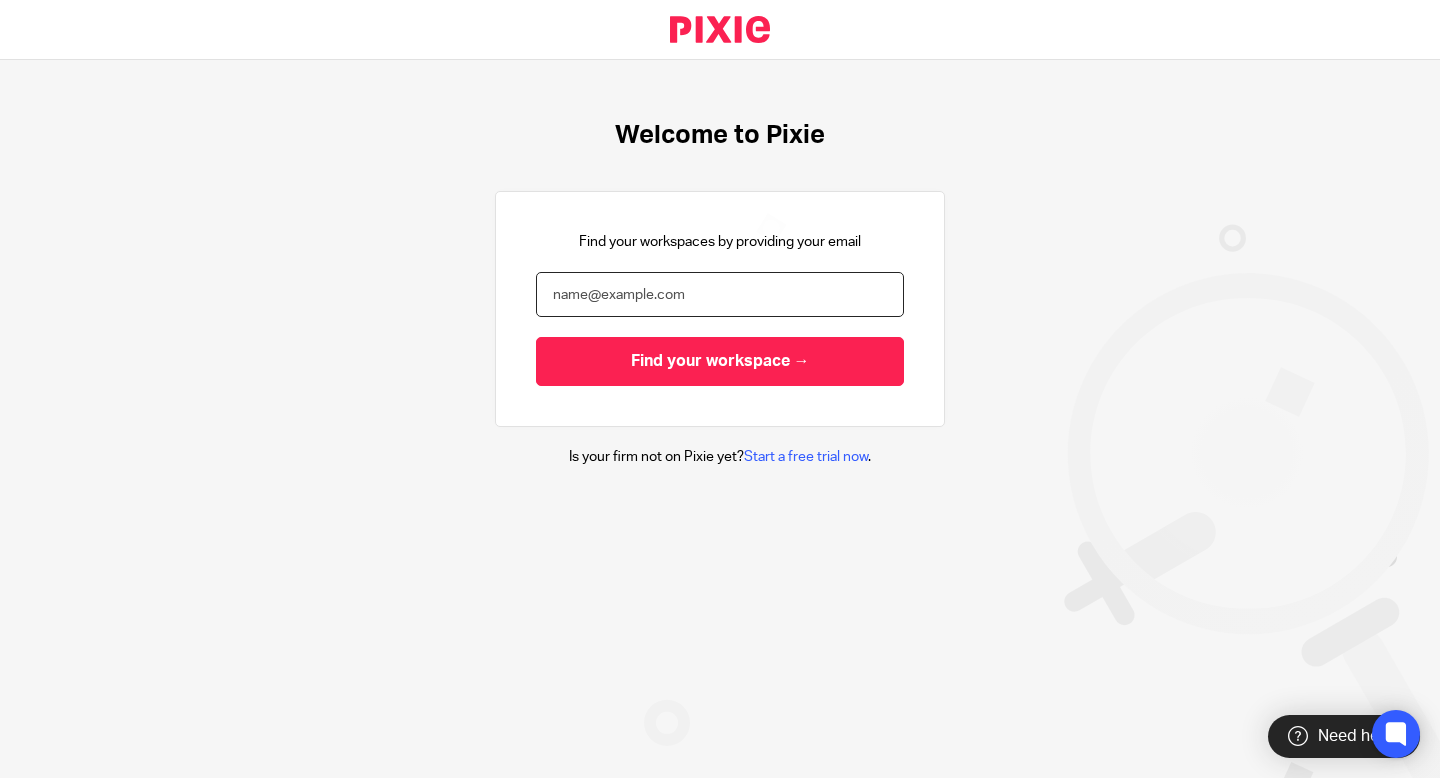 click at bounding box center (720, 294) 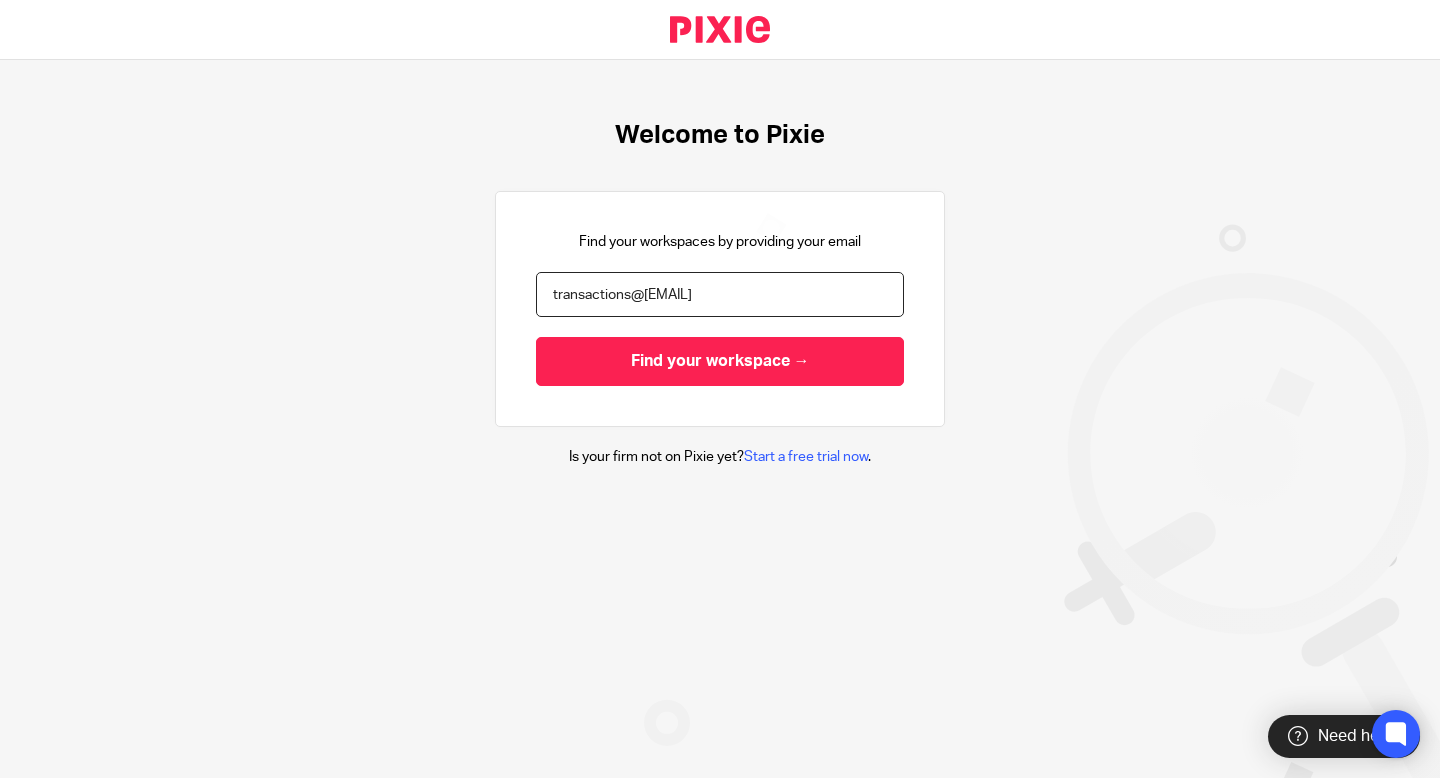 type on "transactions@accountableservice.net" 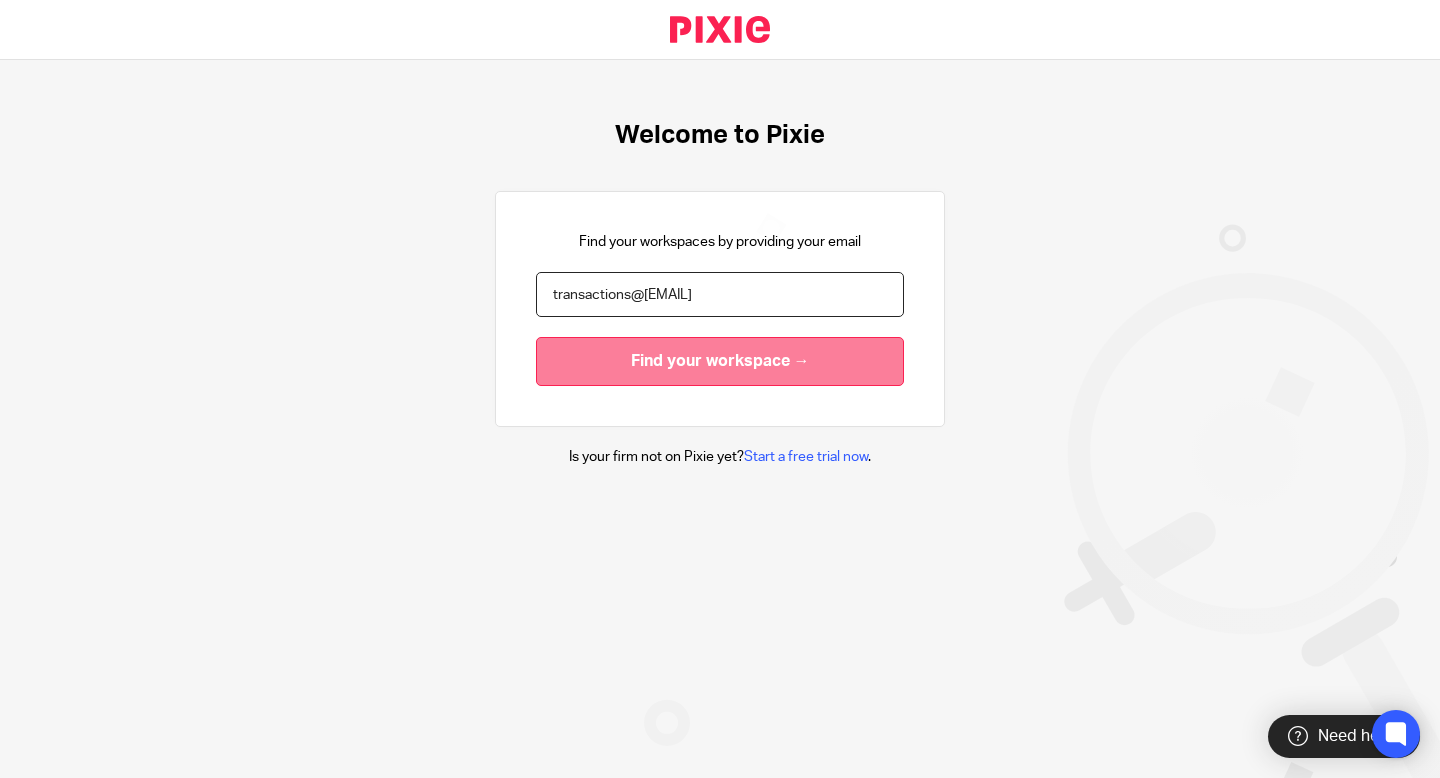 click on "Find your workspace →" at bounding box center (720, 361) 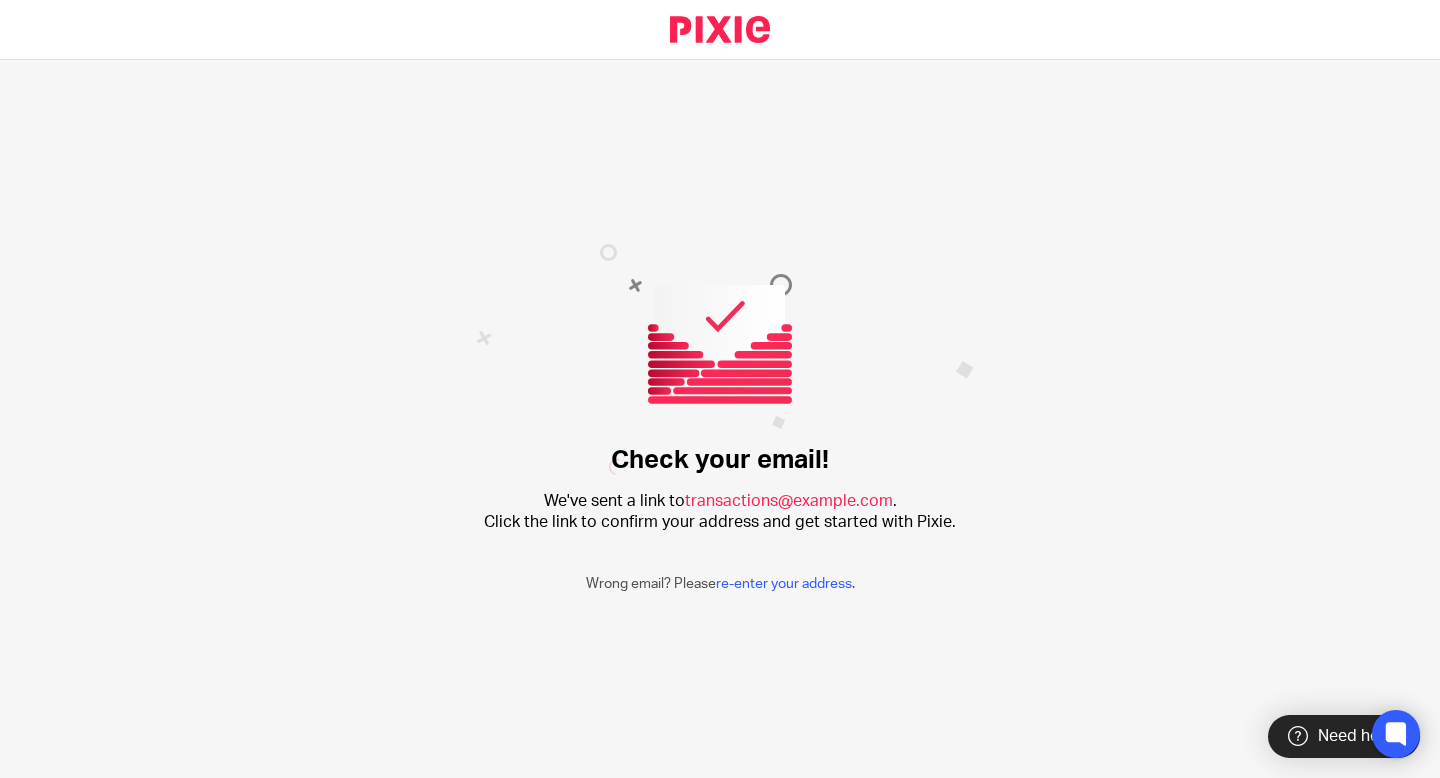 scroll, scrollTop: 0, scrollLeft: 0, axis: both 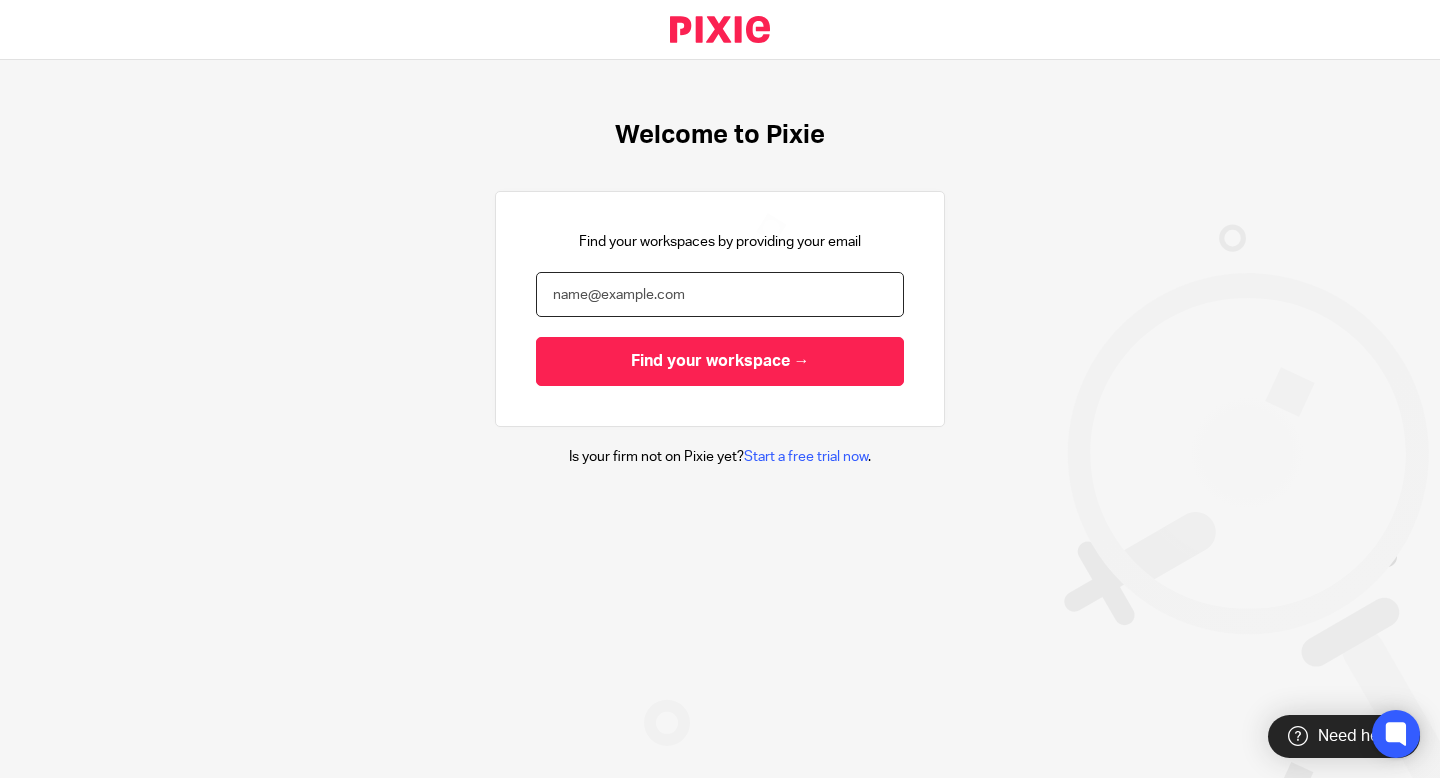 click at bounding box center (720, 294) 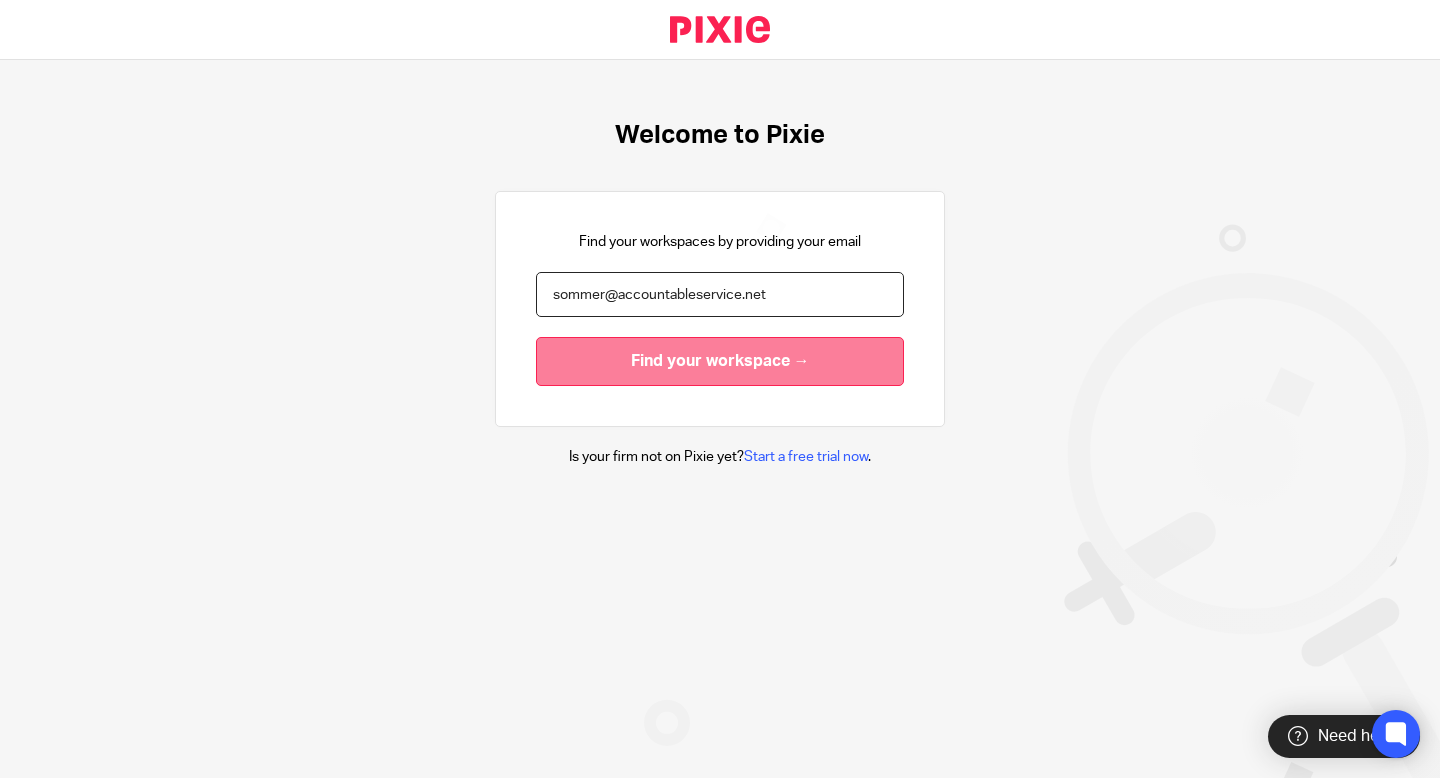type on "sommer@accountableservice.net" 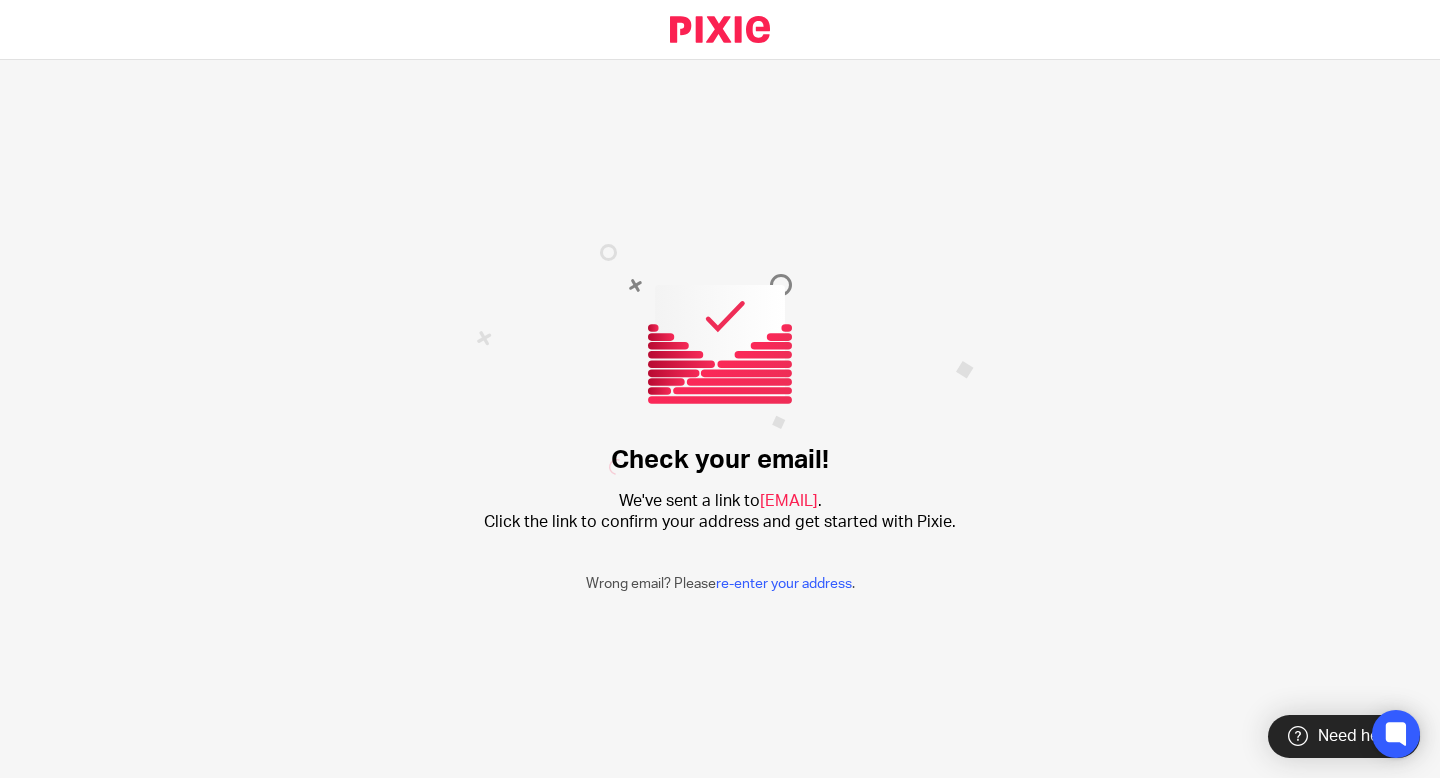 scroll, scrollTop: 0, scrollLeft: 0, axis: both 